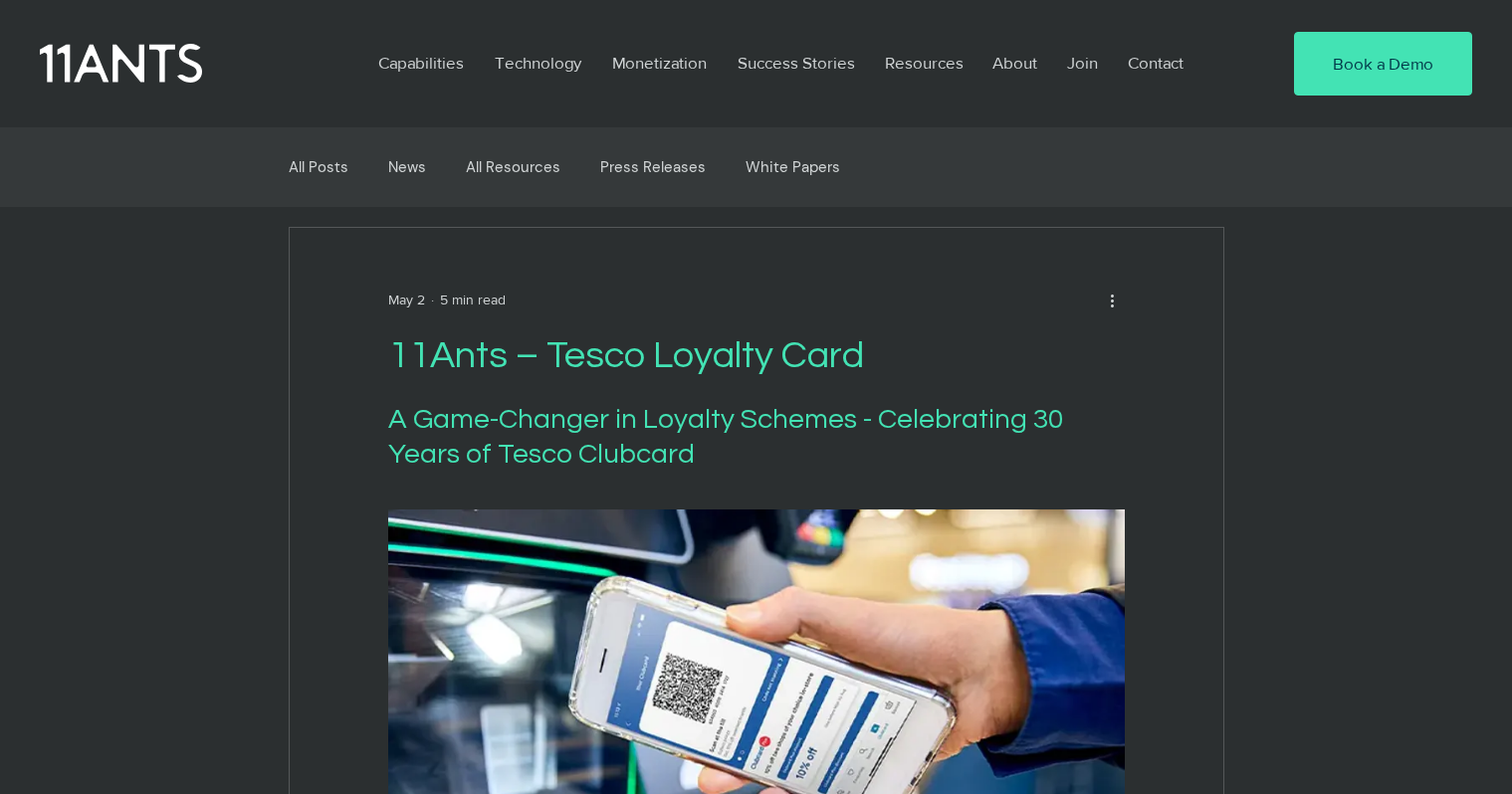 scroll, scrollTop: 0, scrollLeft: 0, axis: both 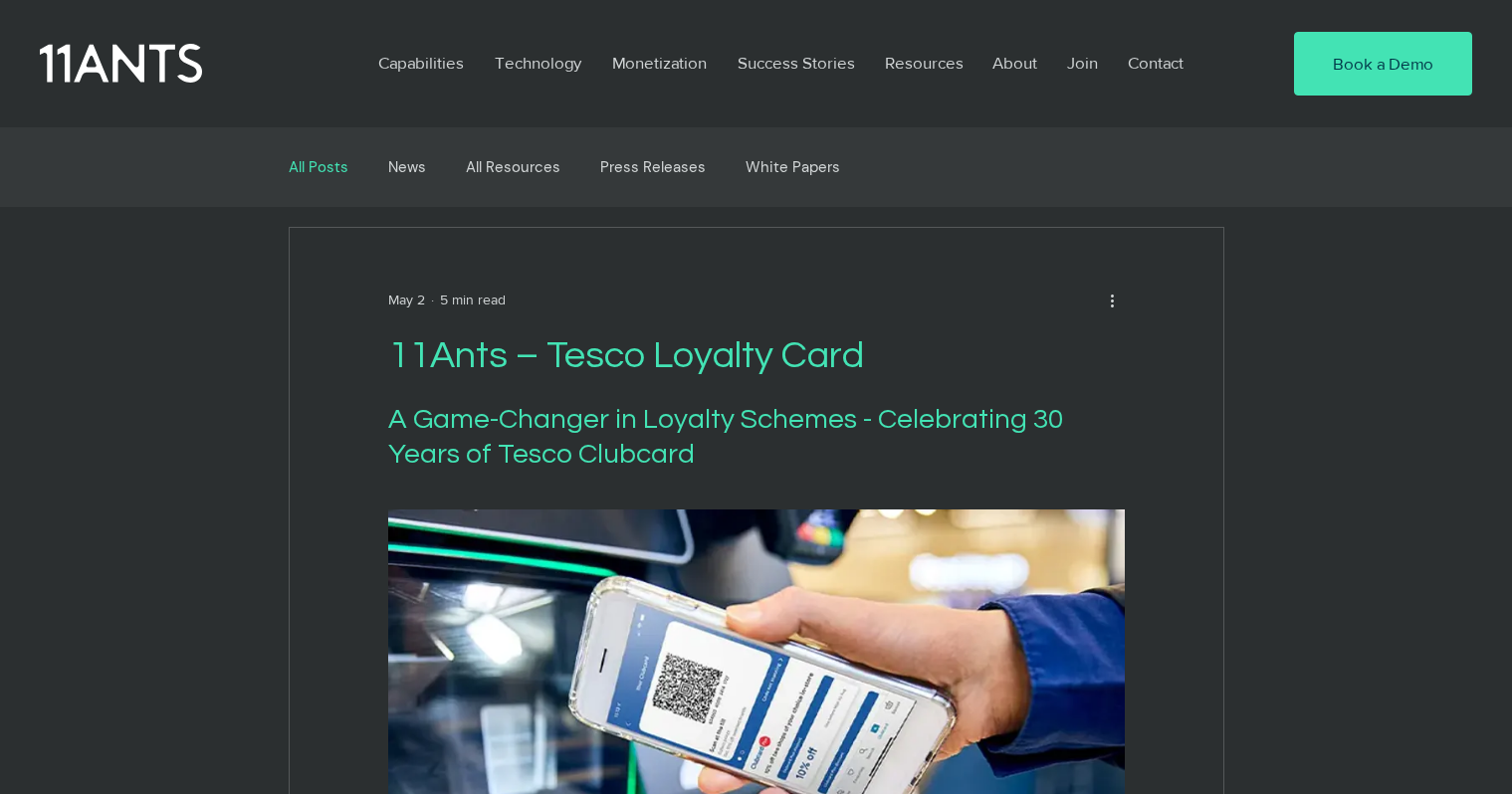 click on "All Posts" at bounding box center [319, 167] 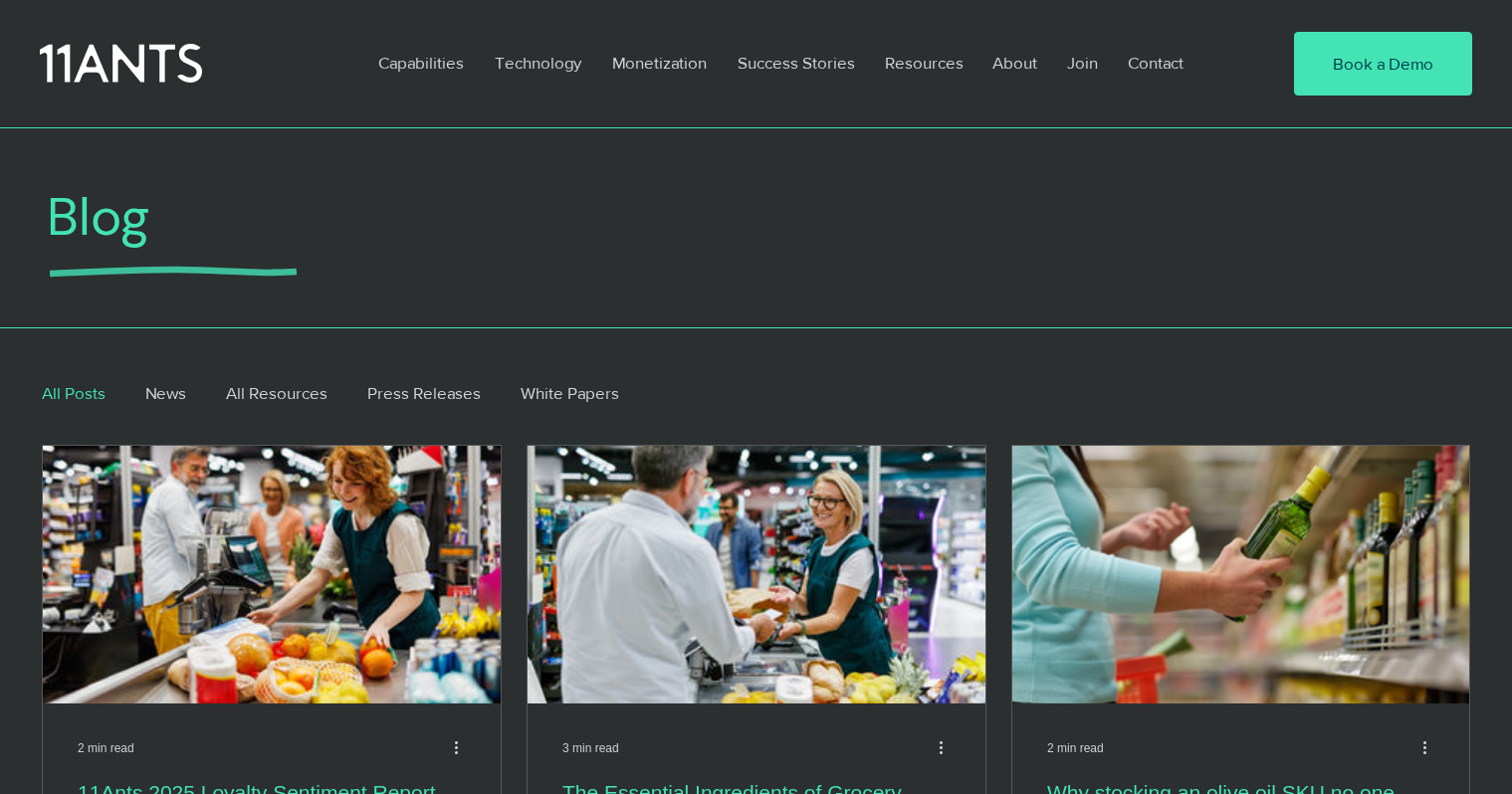scroll, scrollTop: 0, scrollLeft: 0, axis: both 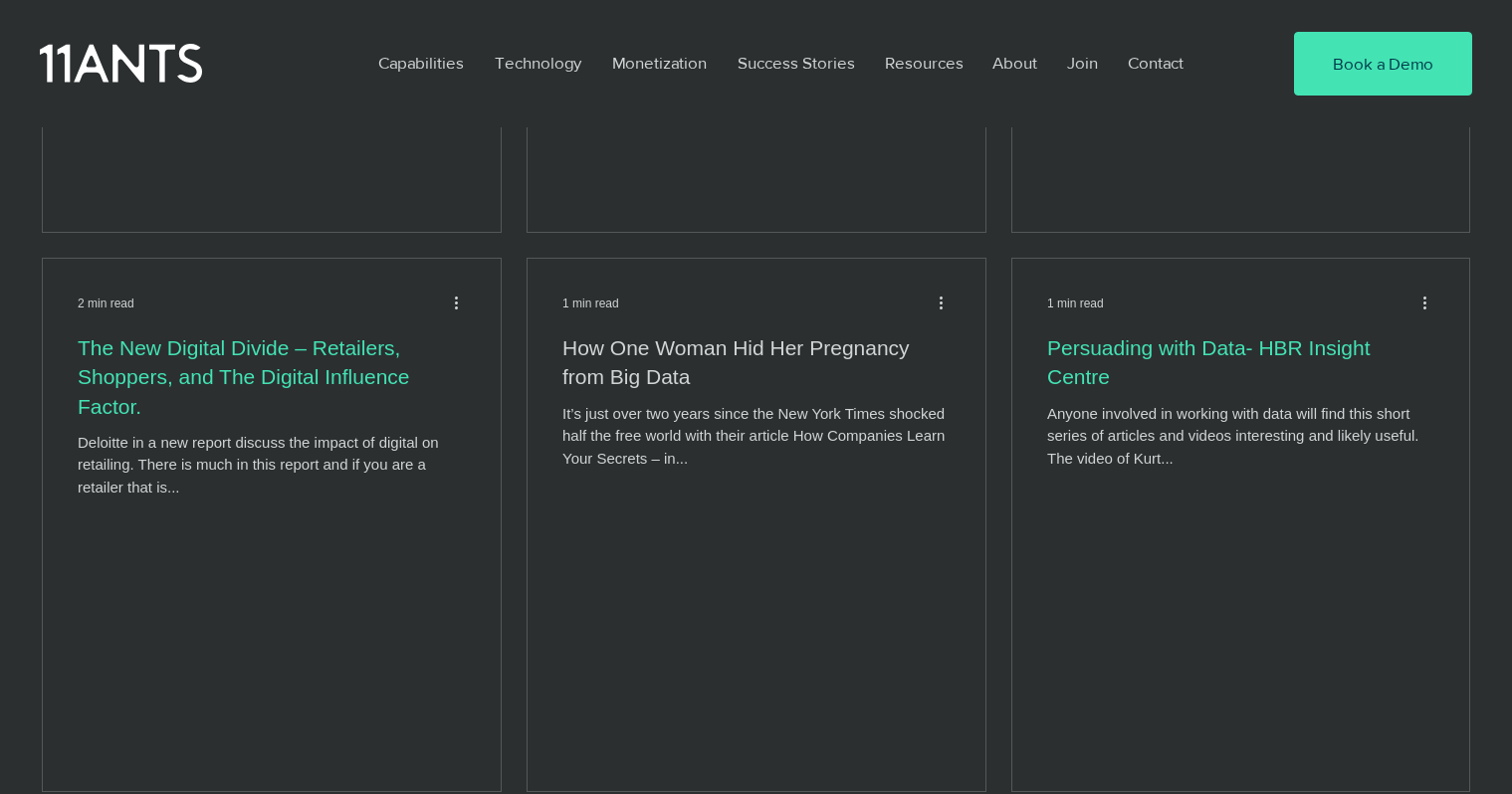click on "How One Woman Hid Her Pregnancy from Big Data" at bounding box center [756, 362] 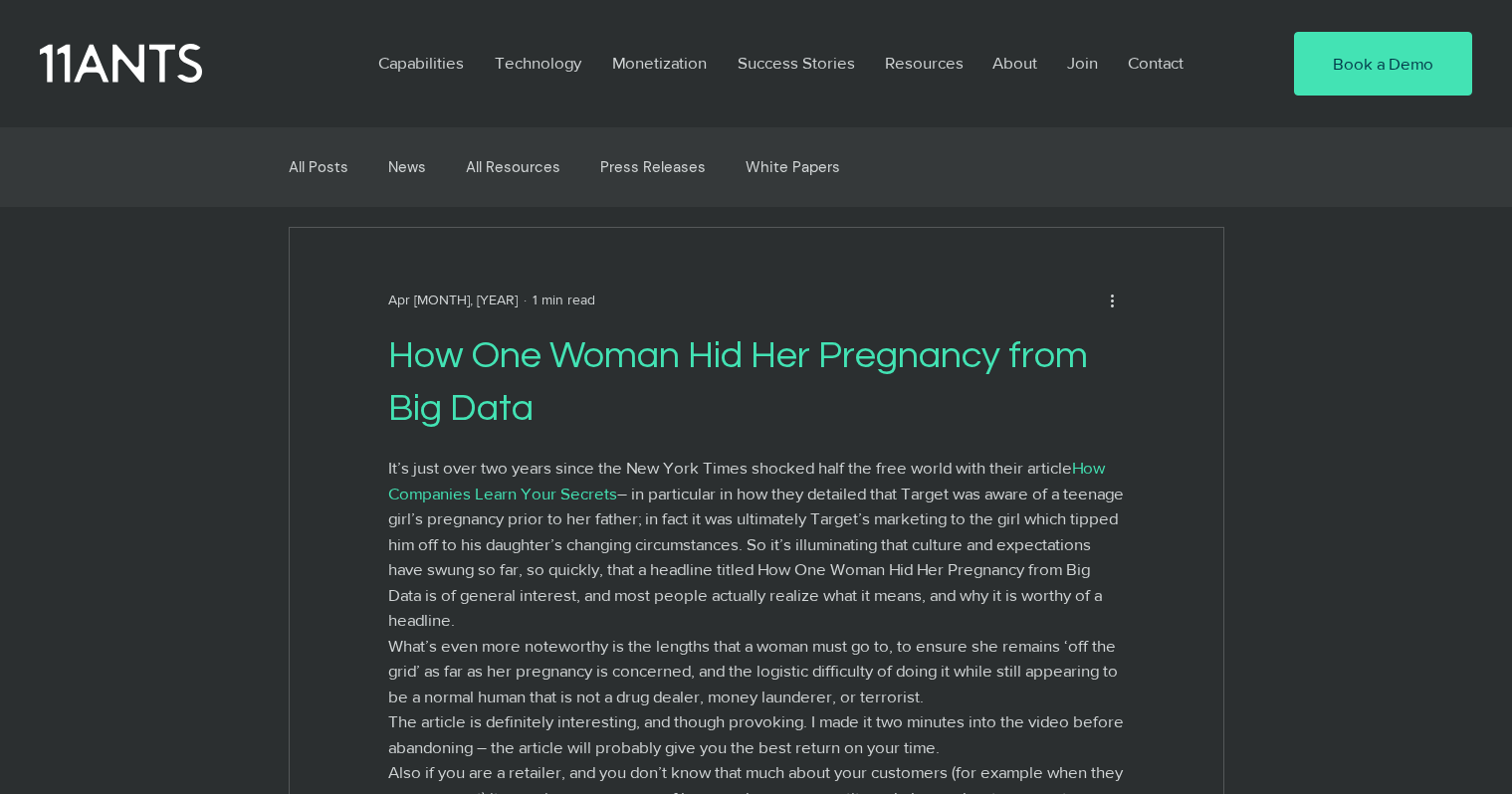 scroll, scrollTop: 0, scrollLeft: 0, axis: both 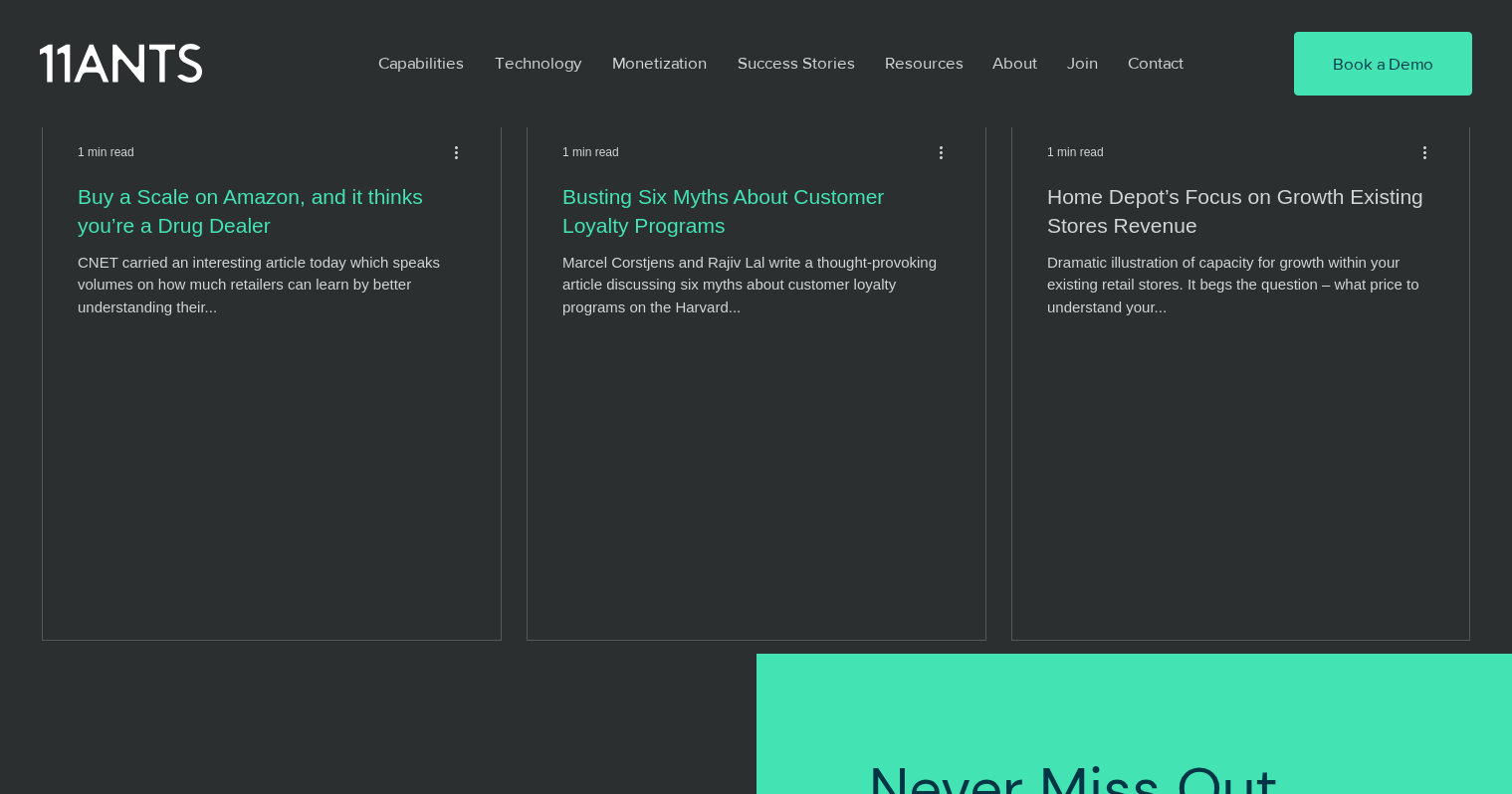 click on "Home Depot’s Focus on Growth Existing Stores Revenue" at bounding box center [1240, 211] 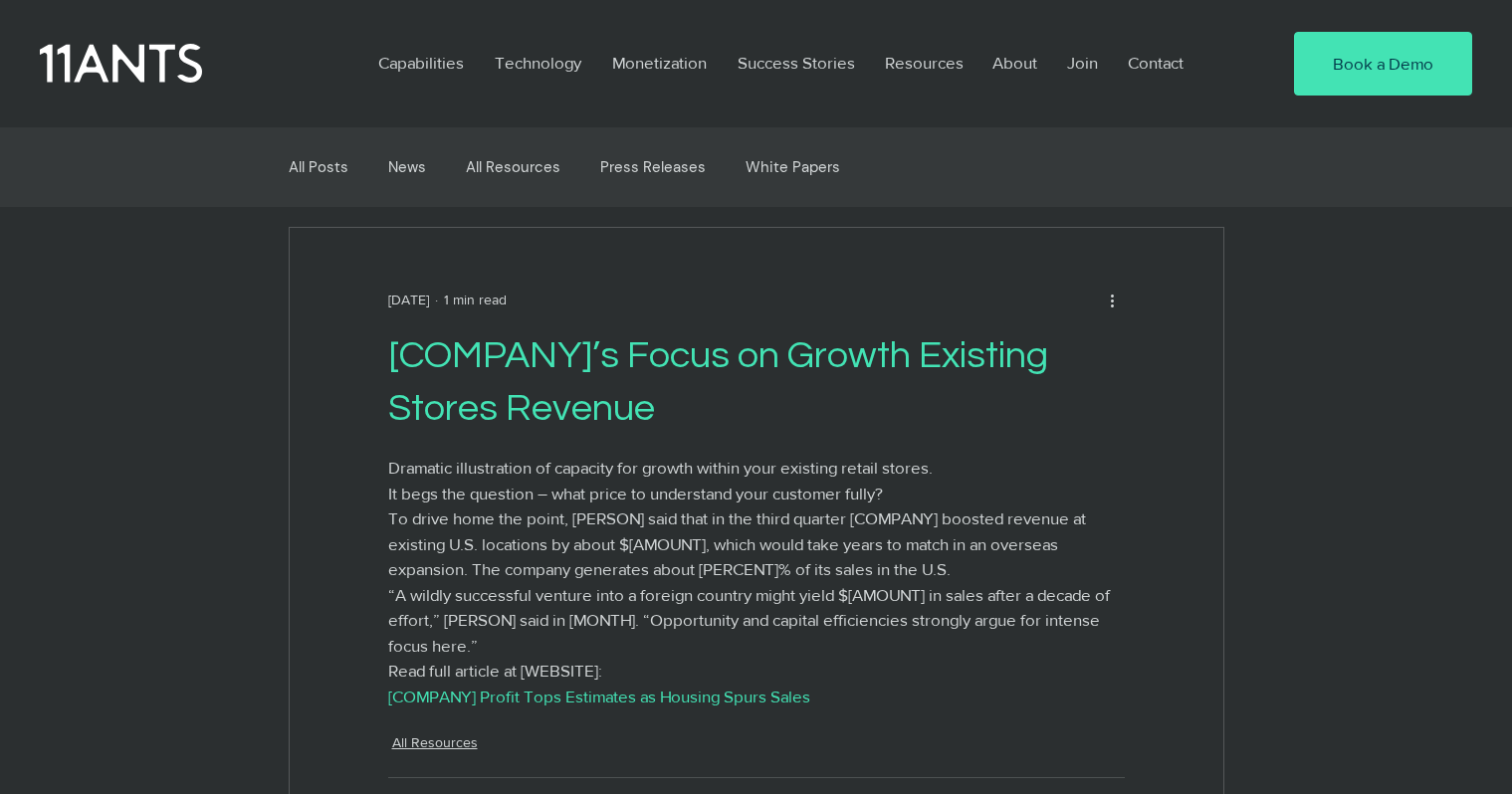 scroll, scrollTop: 0, scrollLeft: 0, axis: both 